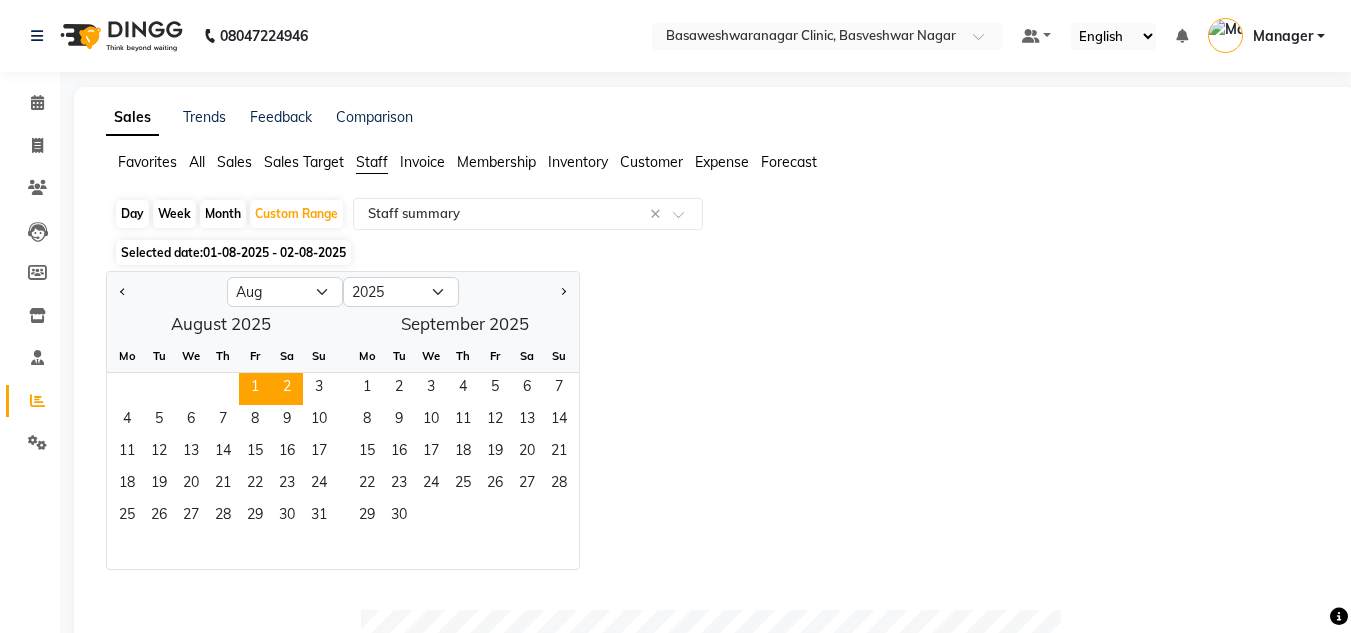 select on "8" 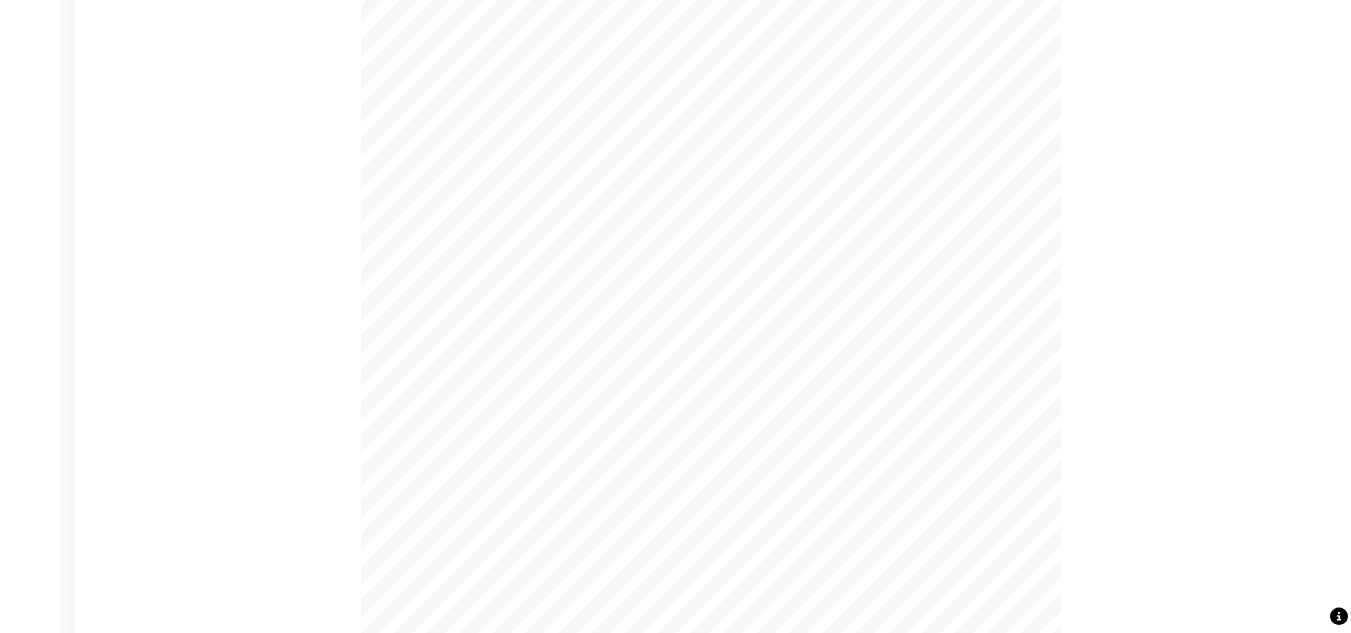 scroll, scrollTop: 0, scrollLeft: 0, axis: both 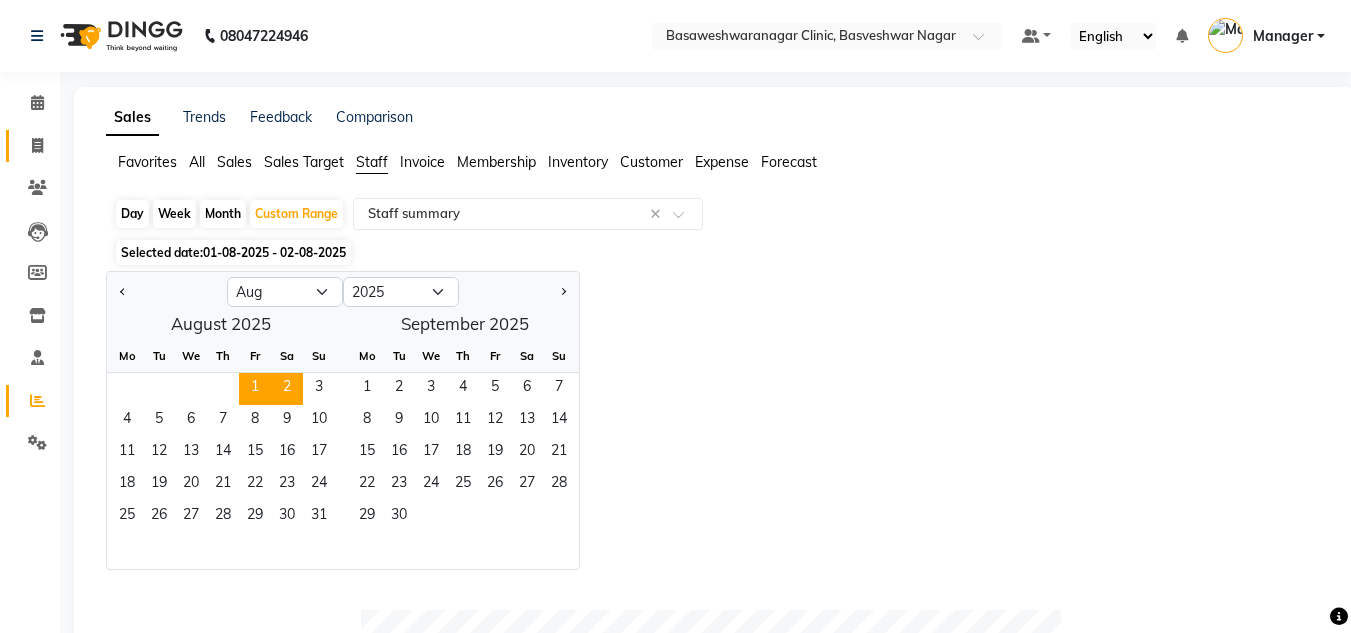 click on "Invoice" 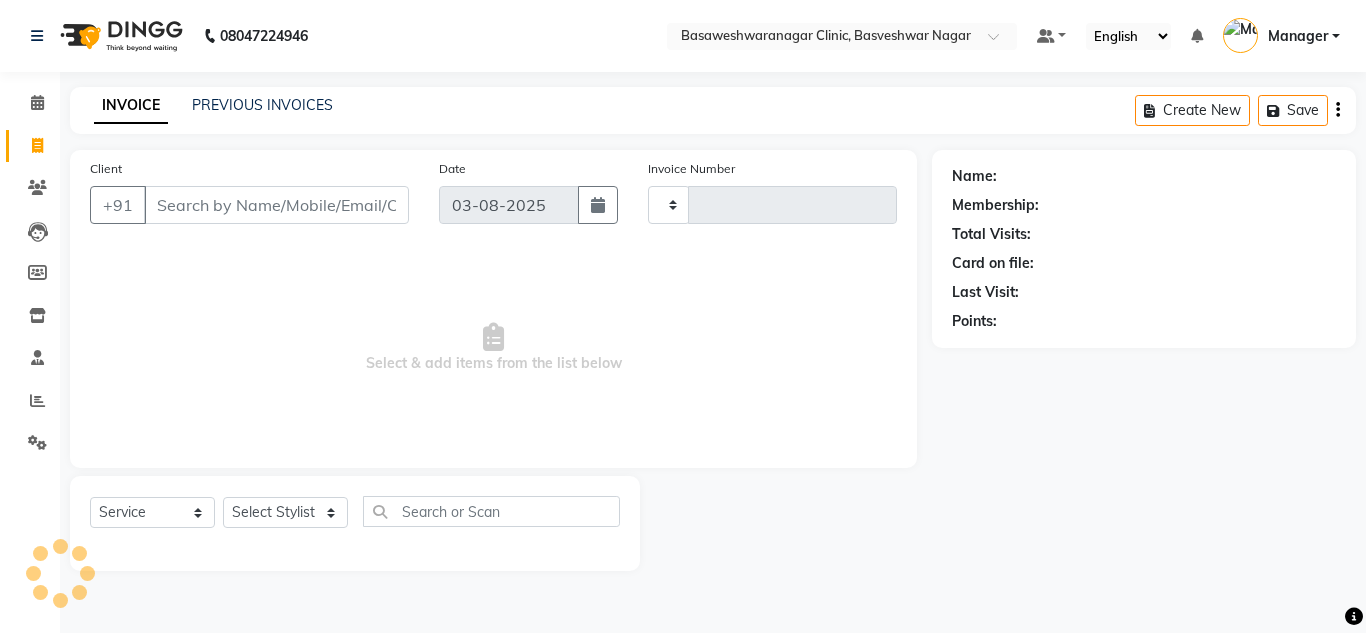 type on "0535" 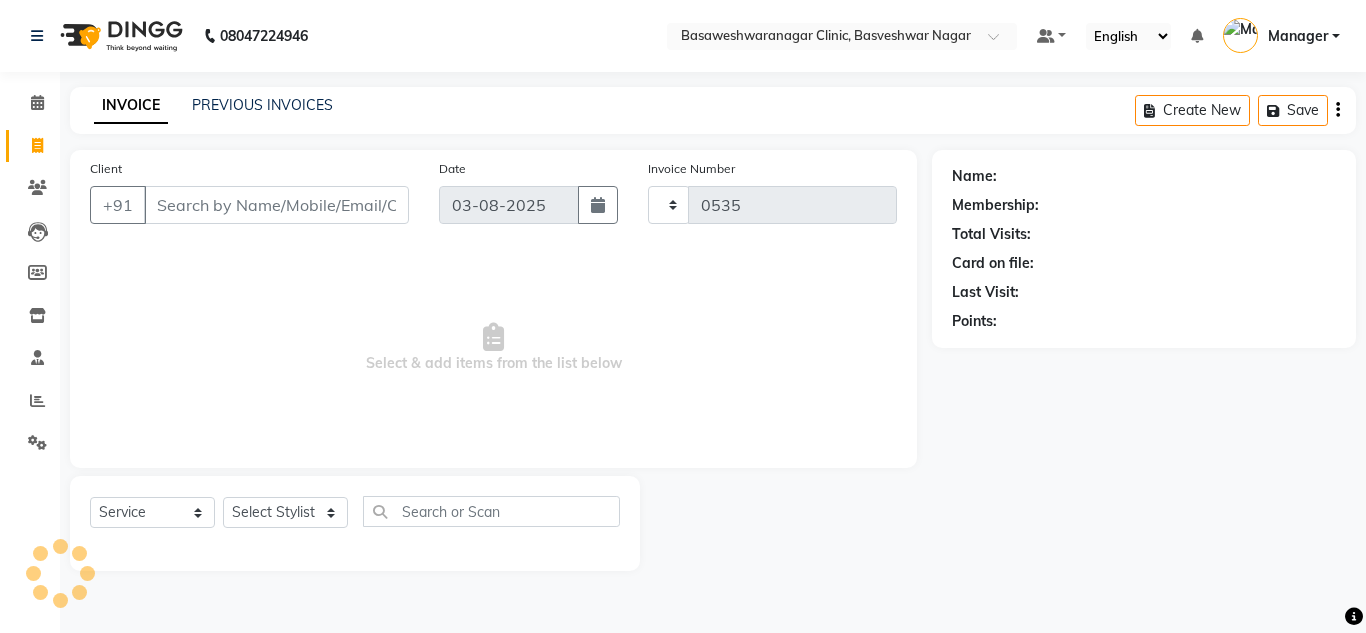 select on "7441" 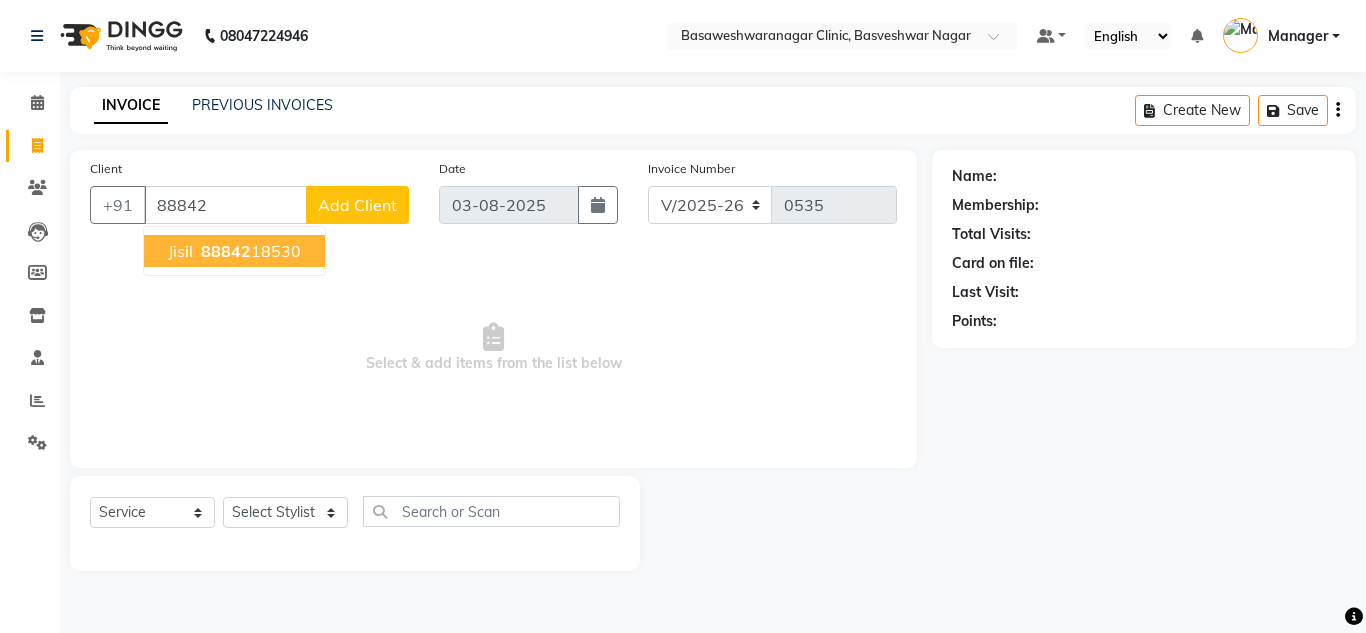 click on "88842" at bounding box center [225, 205] 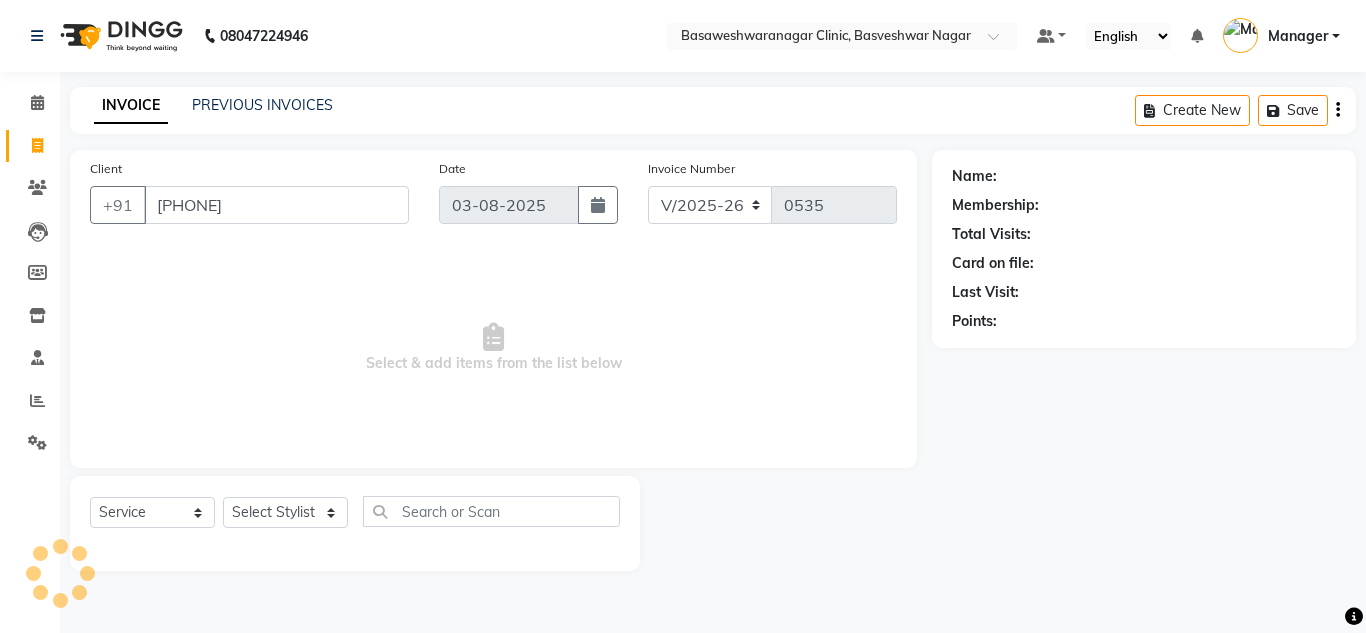 type on "[PHONE]" 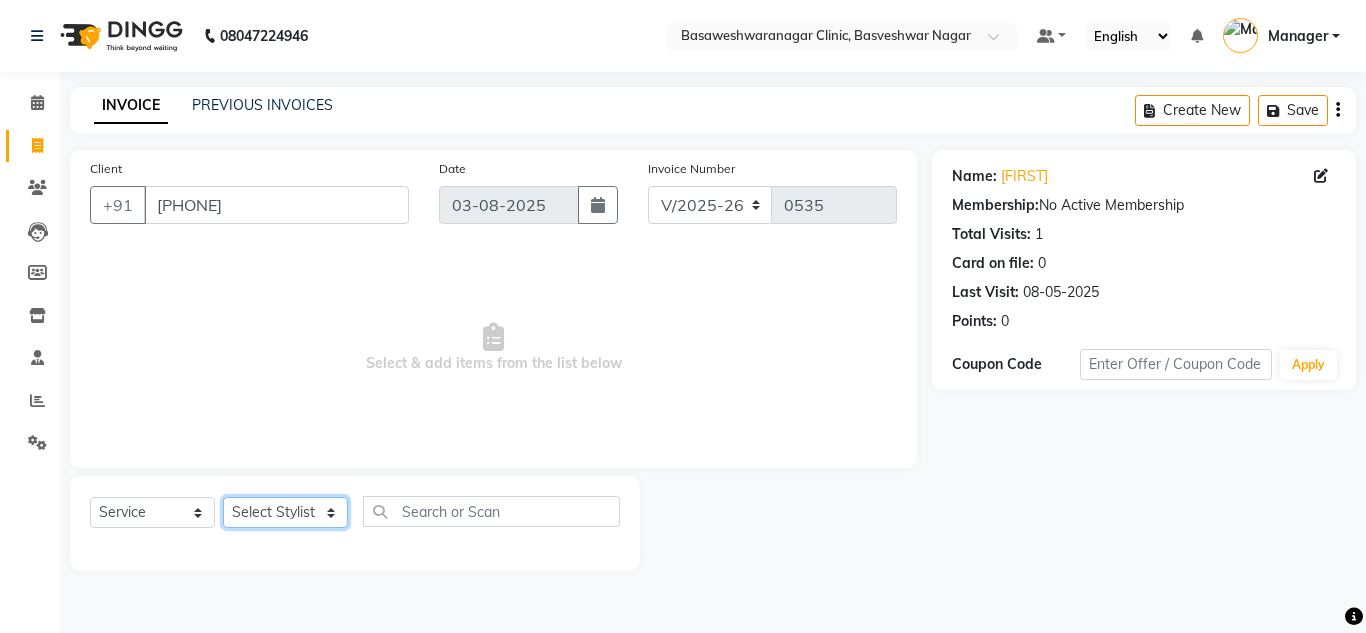 click on "Select Stylist Dr.[LAST] DR [LAST] [LAST] [LAST] [LAST] [LAST] [LAST] [LAST] [LAST] [LAST]" 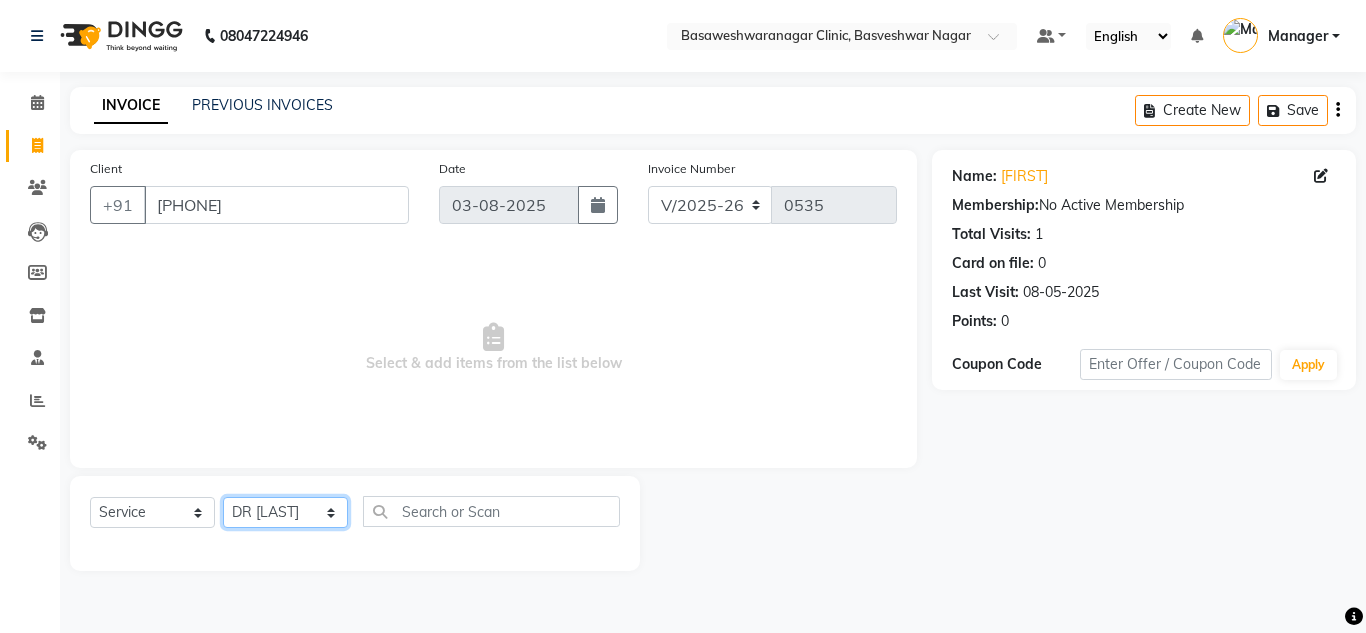 click on "Select Stylist Dr.[LAST] DR [LAST] [LAST] [LAST] [LAST] [LAST] [LAST] [LAST] [LAST] [LAST]" 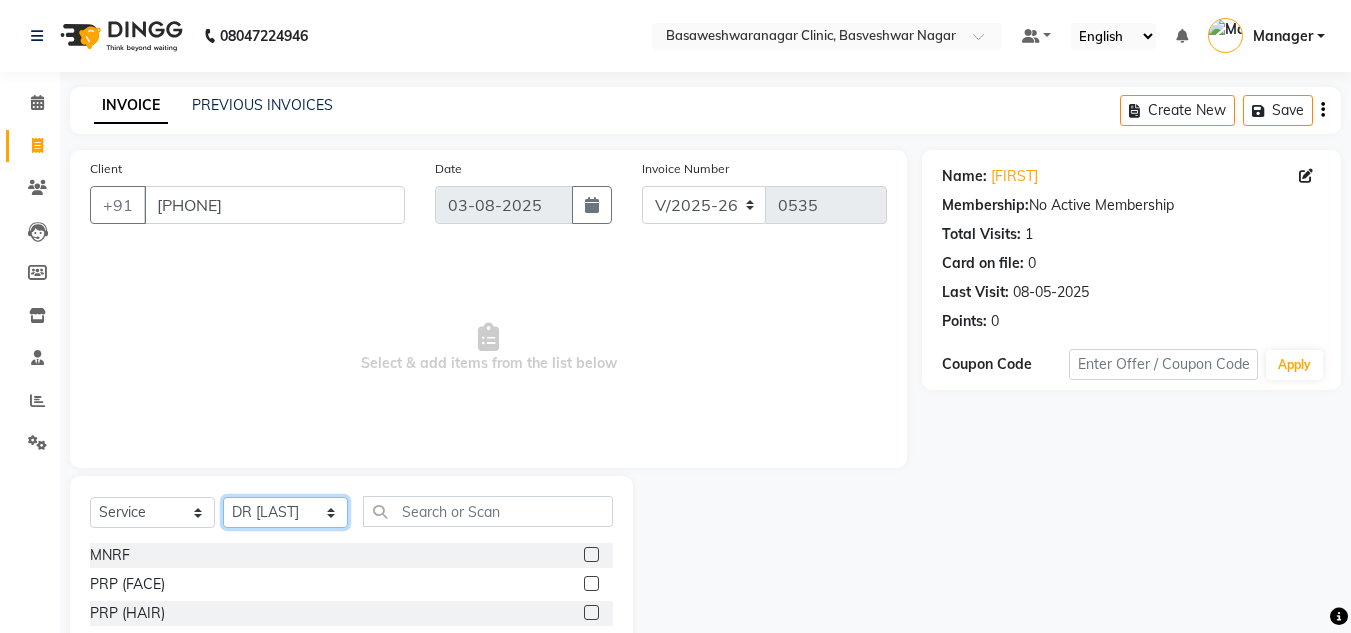 click on "Select Stylist Dr.[LAST] DR [LAST] [LAST] [LAST] [LAST] [LAST] [LAST] [LAST] [LAST] [LAST]" 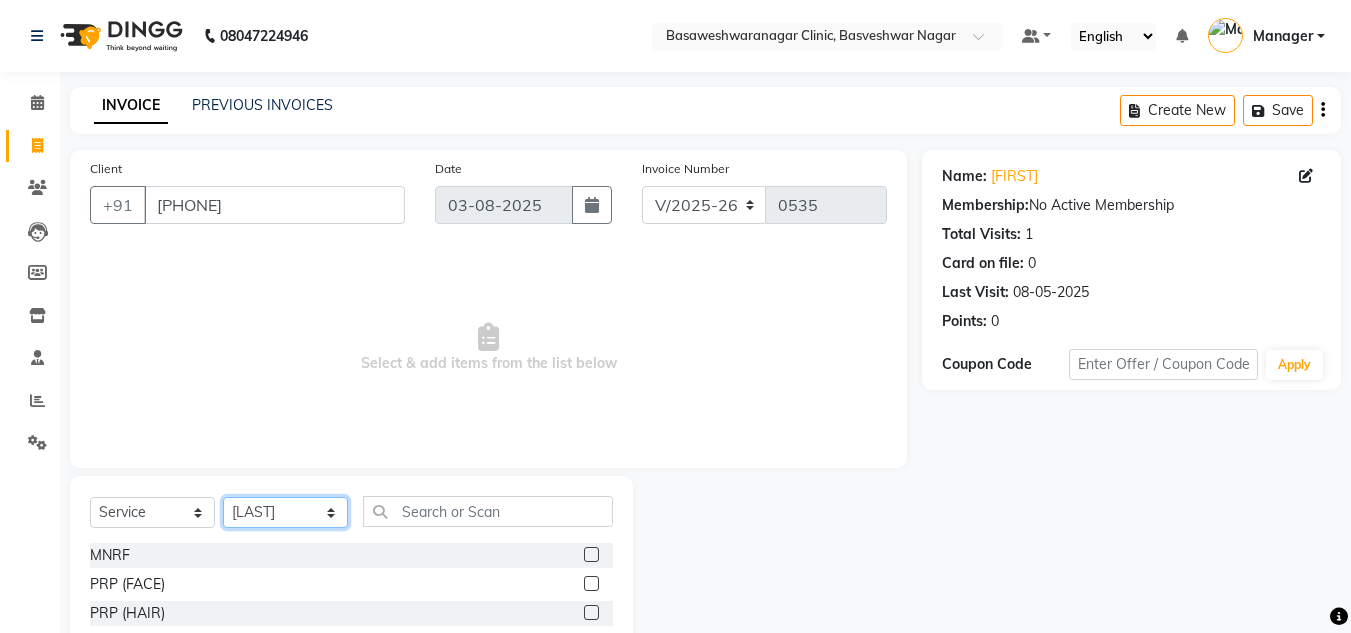 click on "Select Stylist Dr.[LAST] DR [LAST] [LAST] [LAST] [LAST] [LAST] [LAST] [LAST] [LAST] [LAST]" 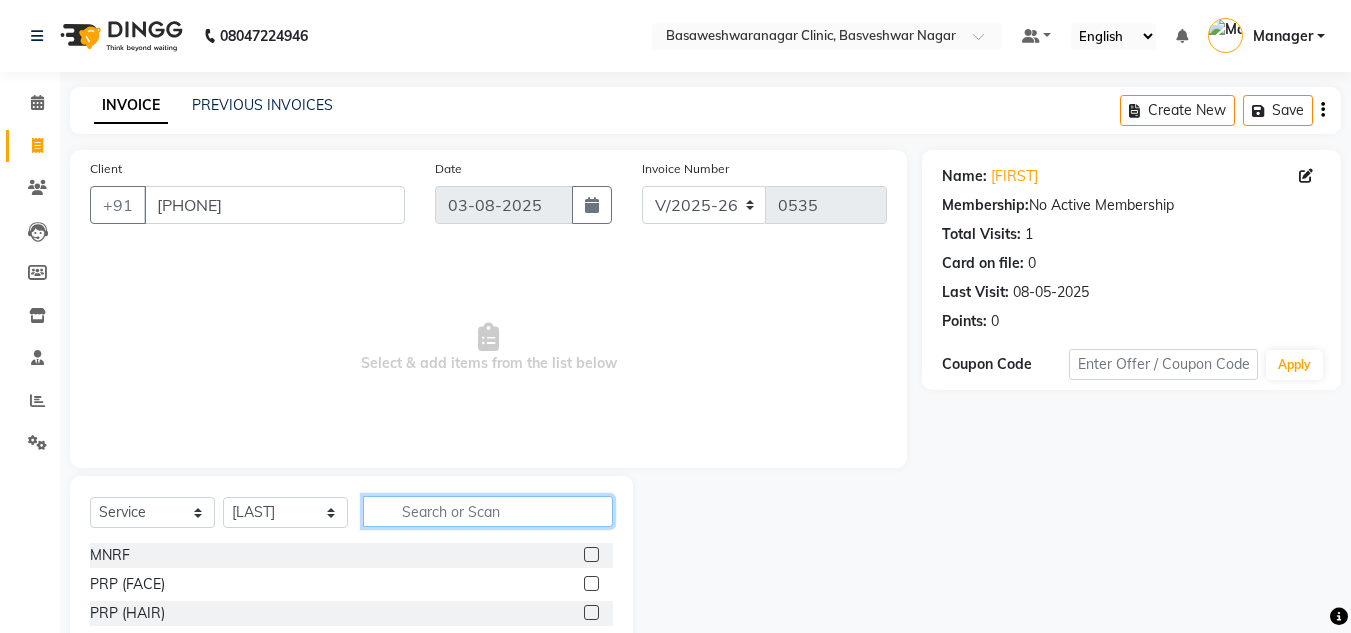 click 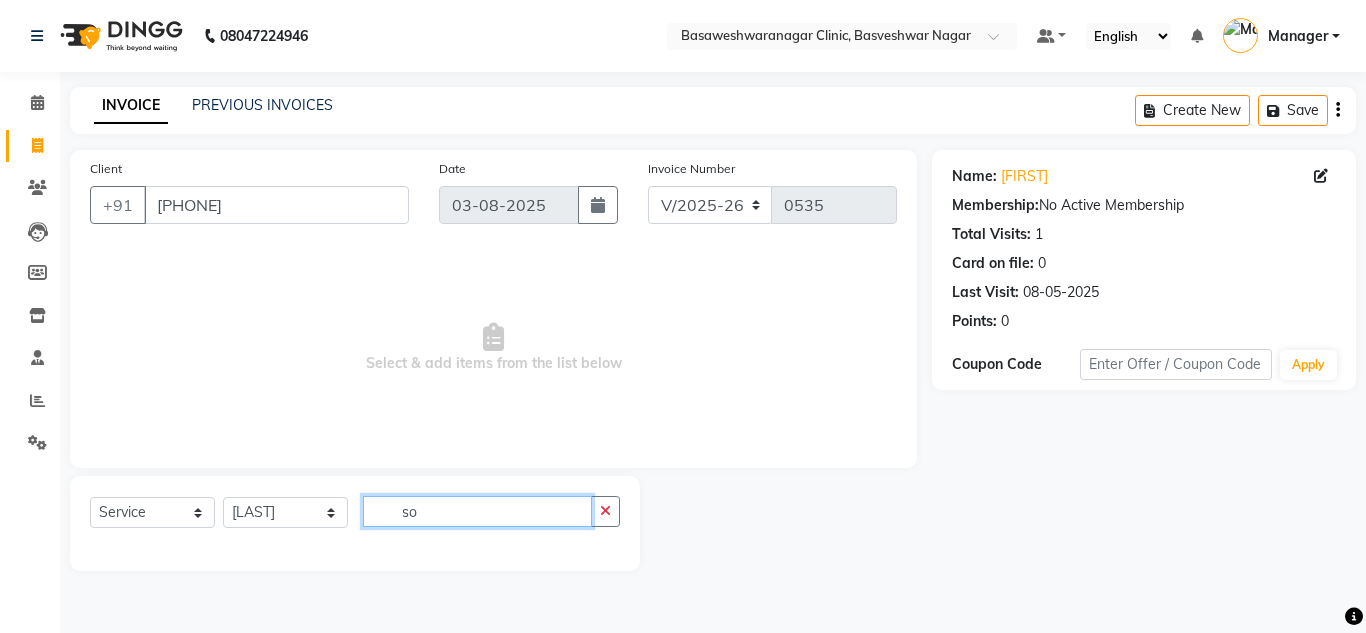type on "s" 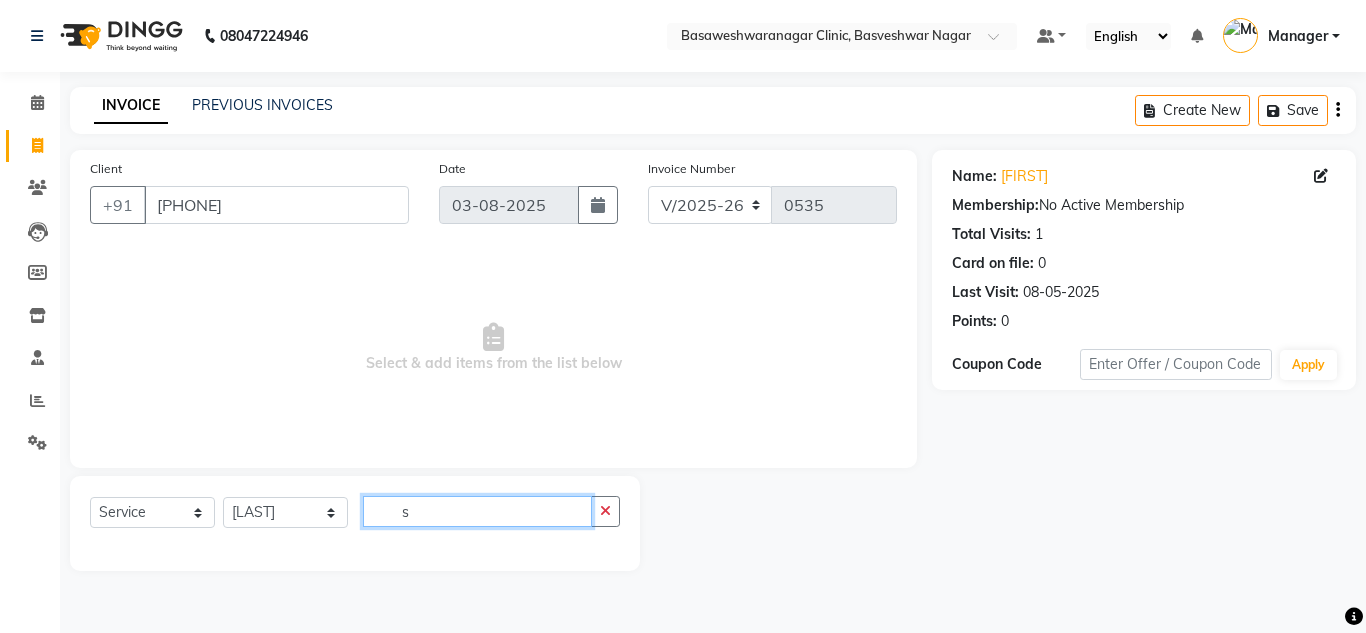 type 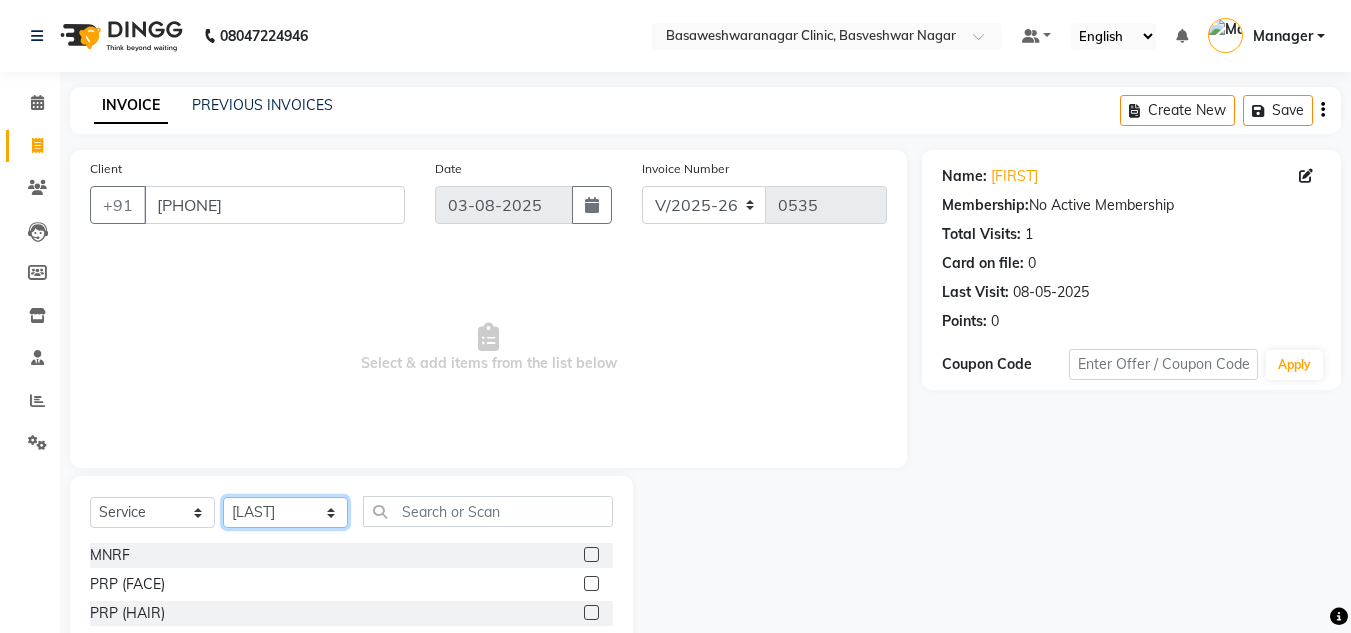 click on "Select Stylist Dr.[LAST] DR [LAST] [LAST] [LAST] [LAST] [LAST] [LAST] [LAST] [LAST] [LAST]" 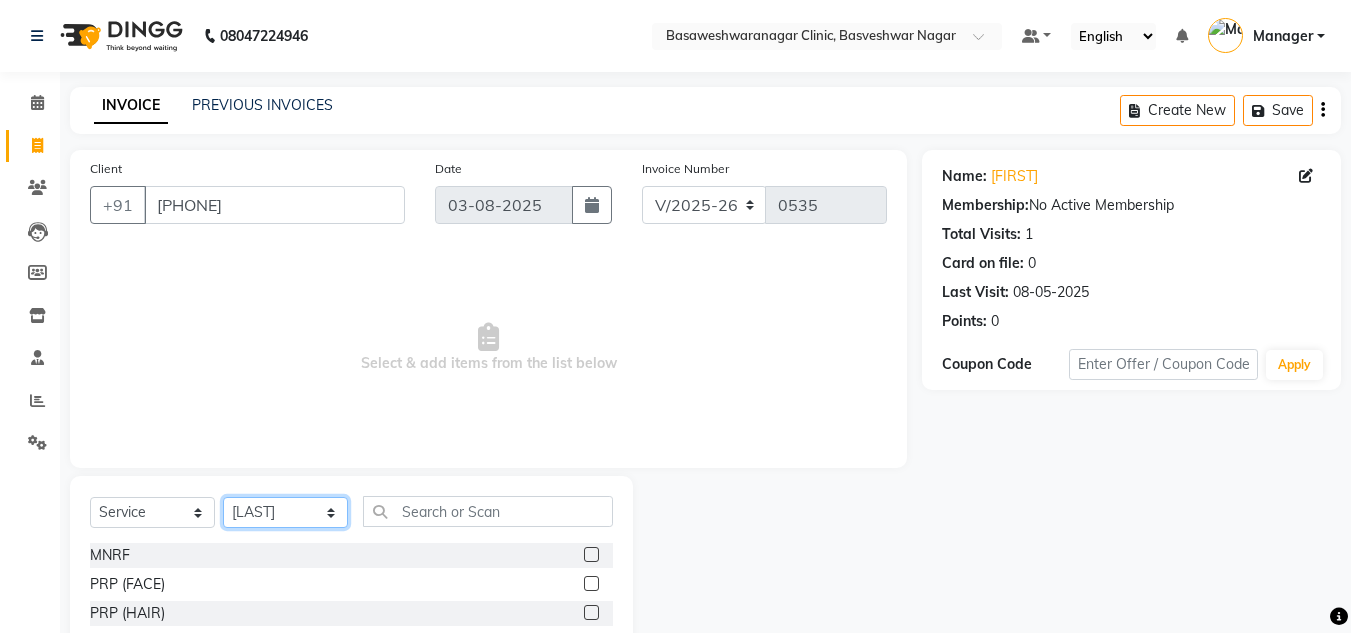 select on "65316" 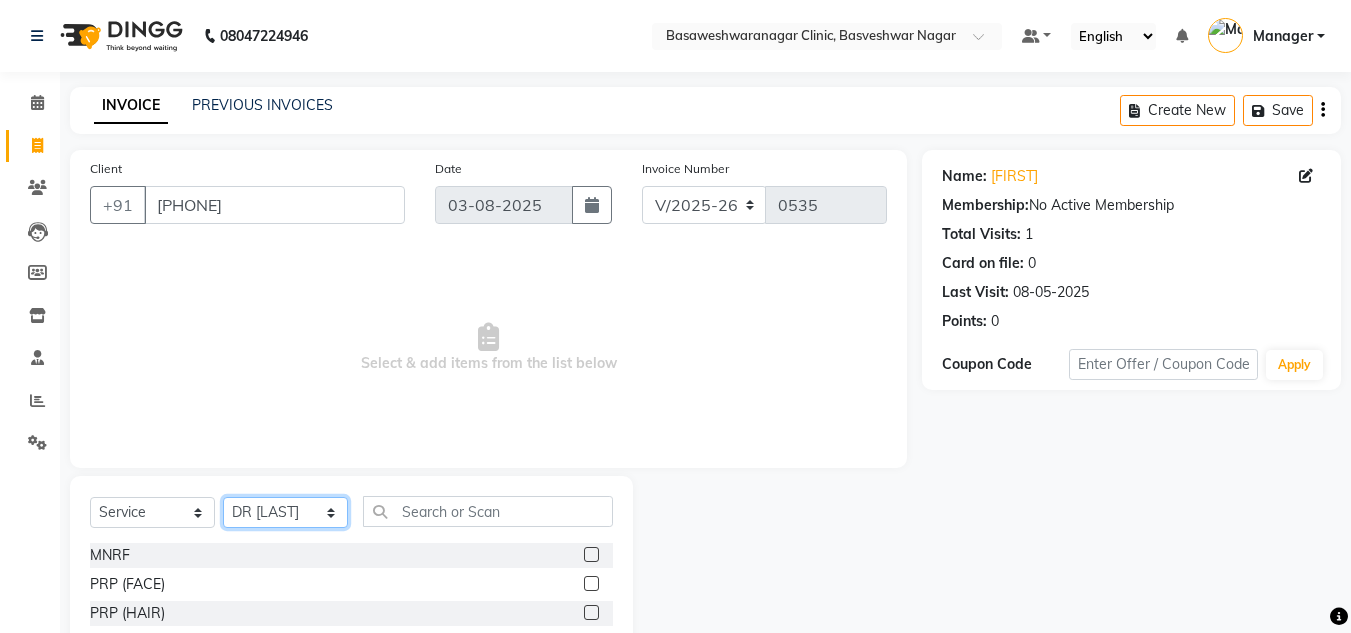 click on "Select Stylist Dr.[LAST] DR [LAST] [LAST] [LAST] [LAST] [LAST] [LAST] [LAST] [LAST] [LAST]" 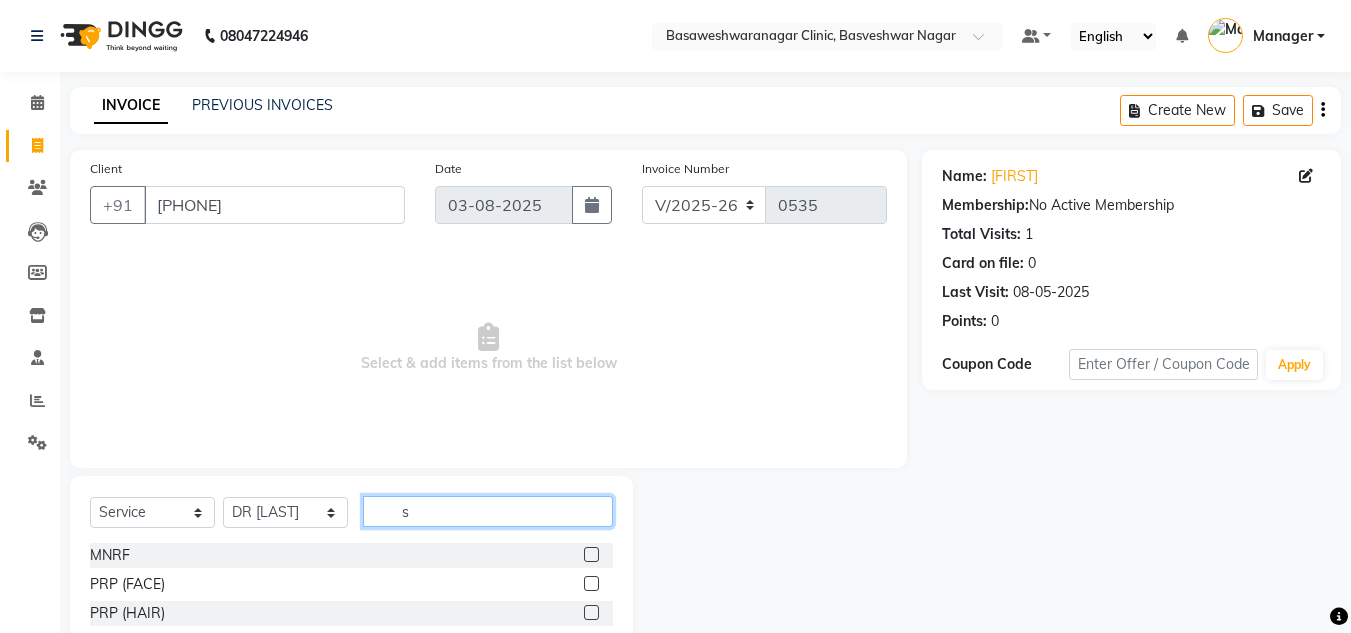 click on "s" 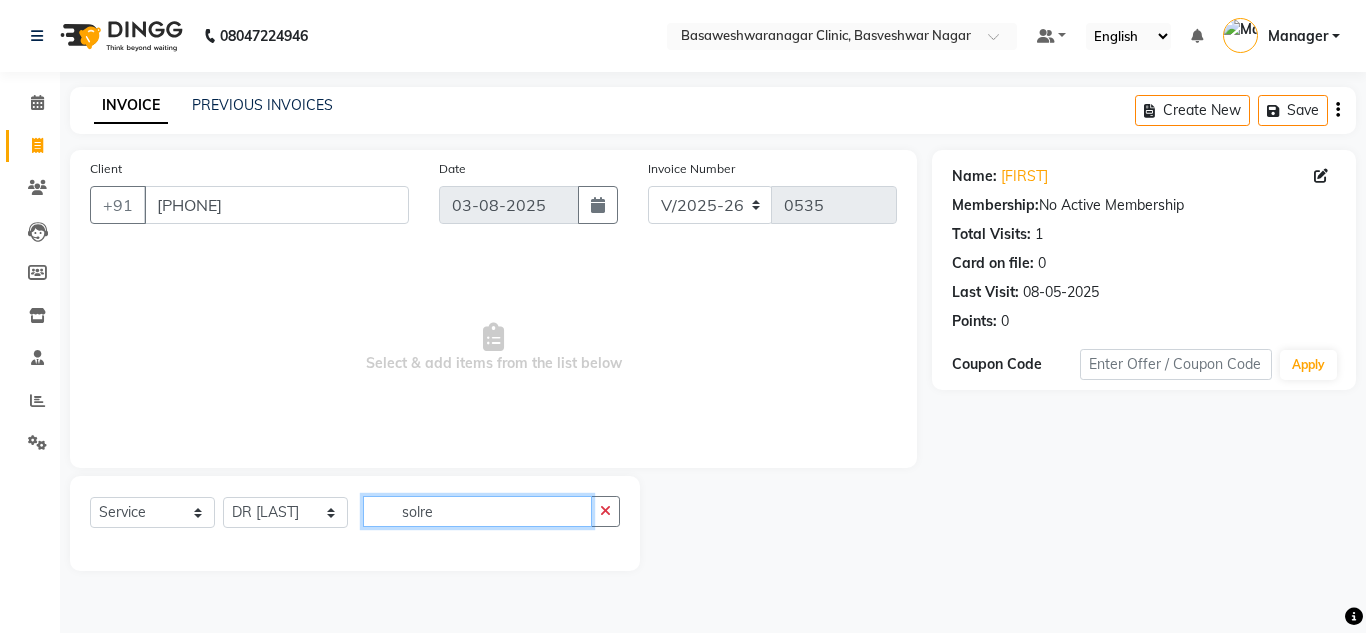 type on "solre" 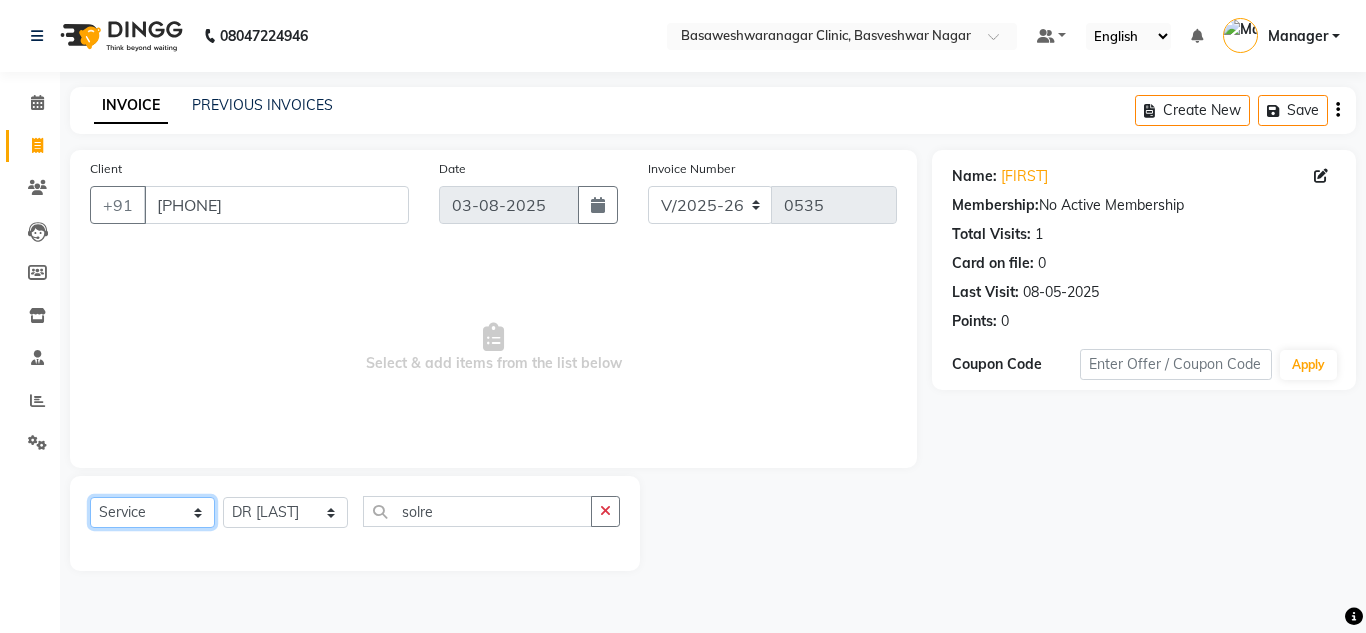 click on "Select  Service  Product  Membership  Package Voucher Prepaid Gift Card" 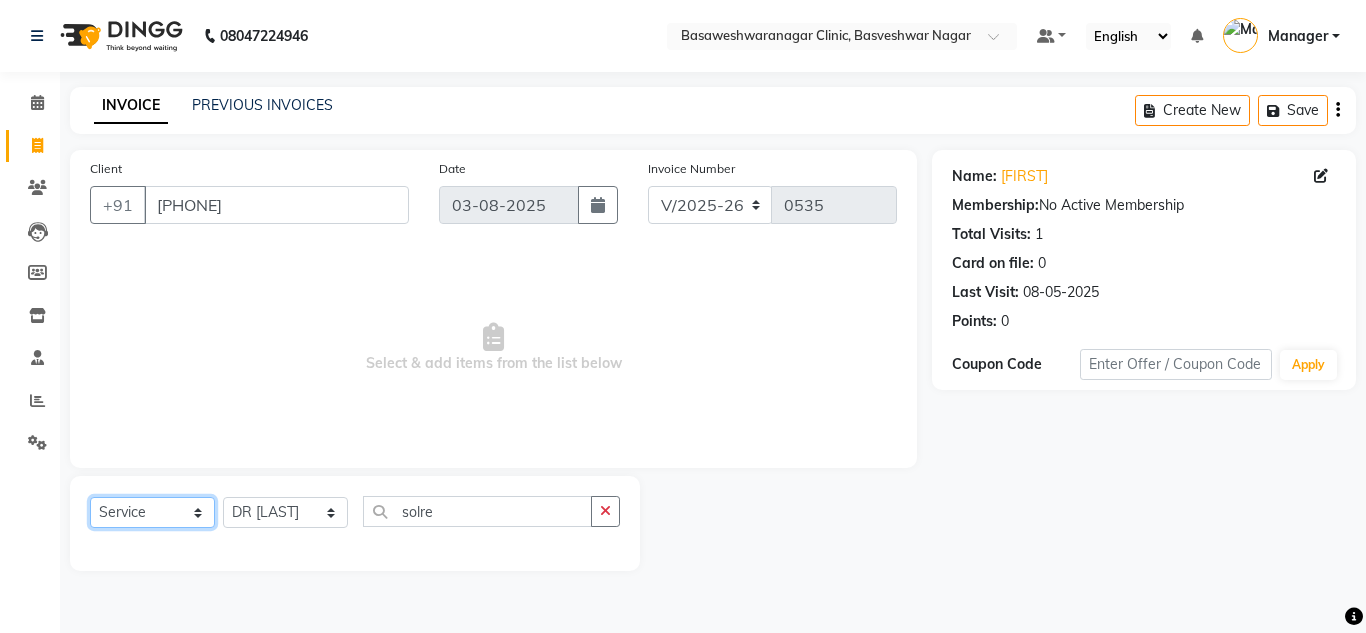 select on "product" 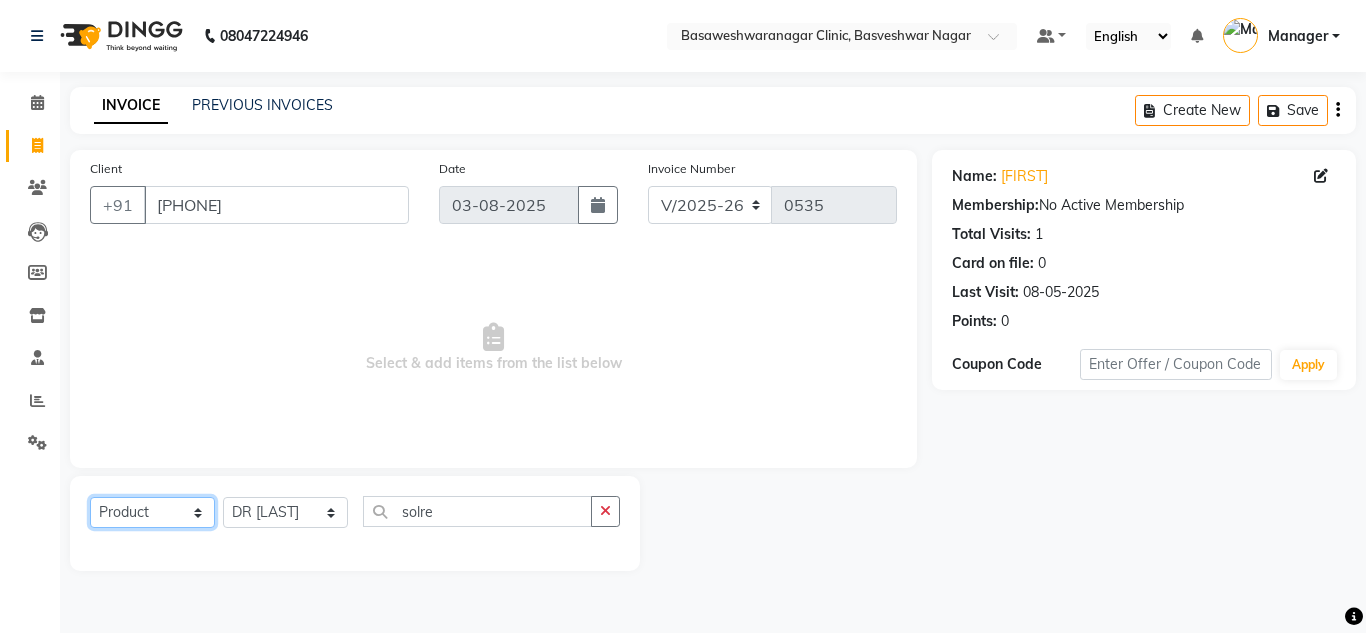 click on "Select  Service  Product  Membership  Package Voucher Prepaid Gift Card" 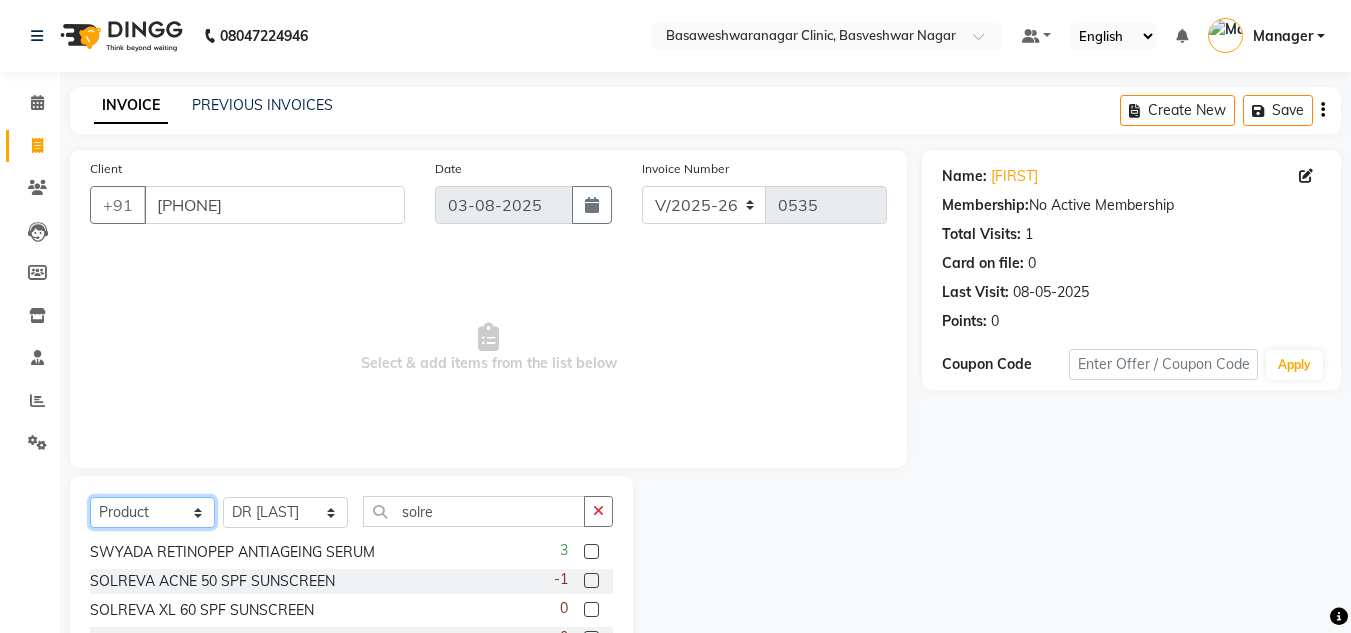scroll, scrollTop: 381, scrollLeft: 0, axis: vertical 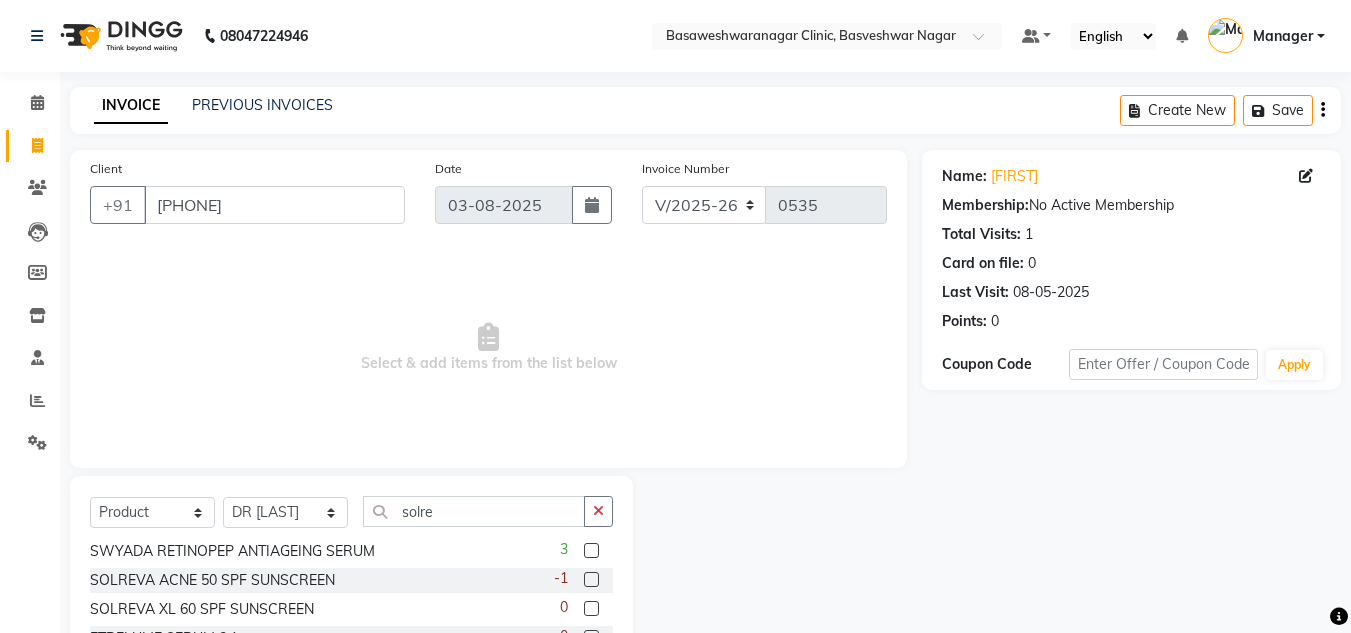 click 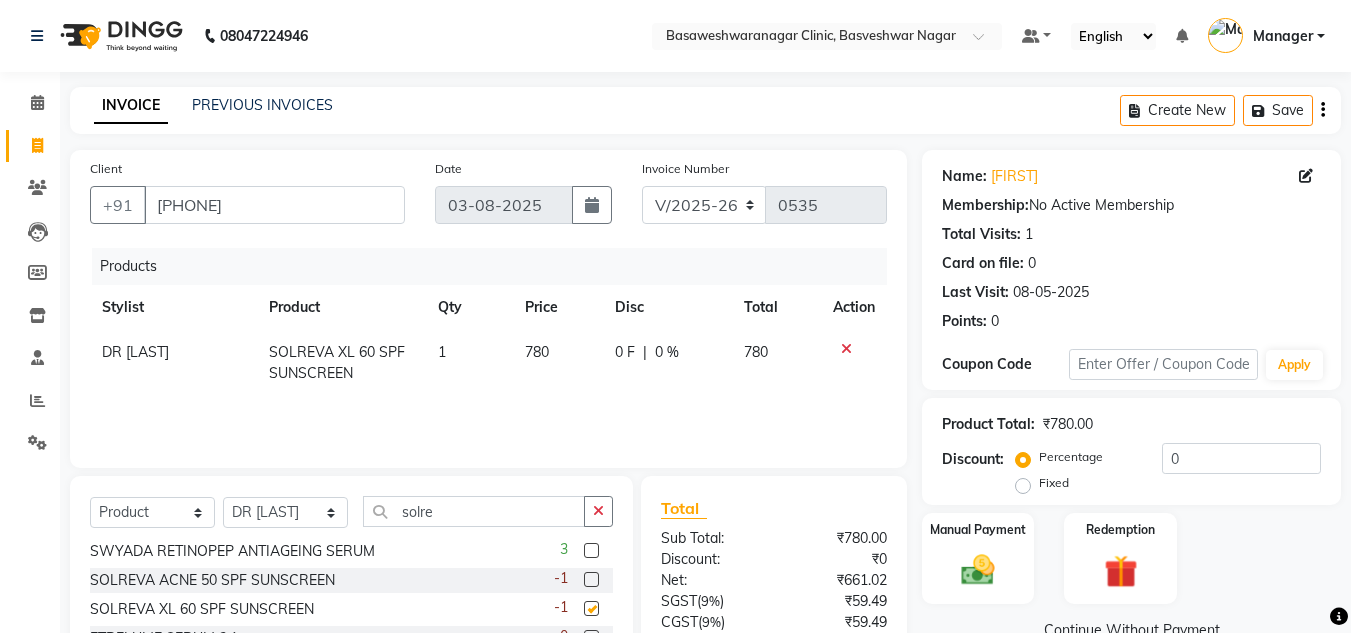 checkbox on "false" 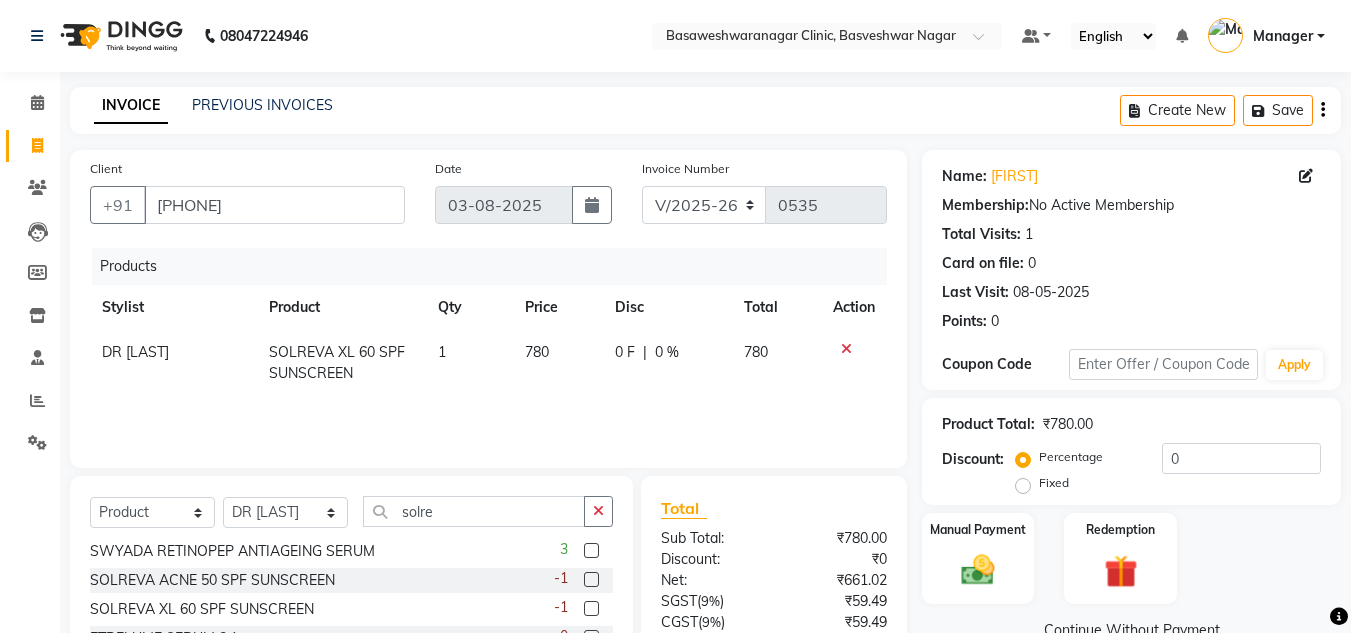scroll, scrollTop: 168, scrollLeft: 0, axis: vertical 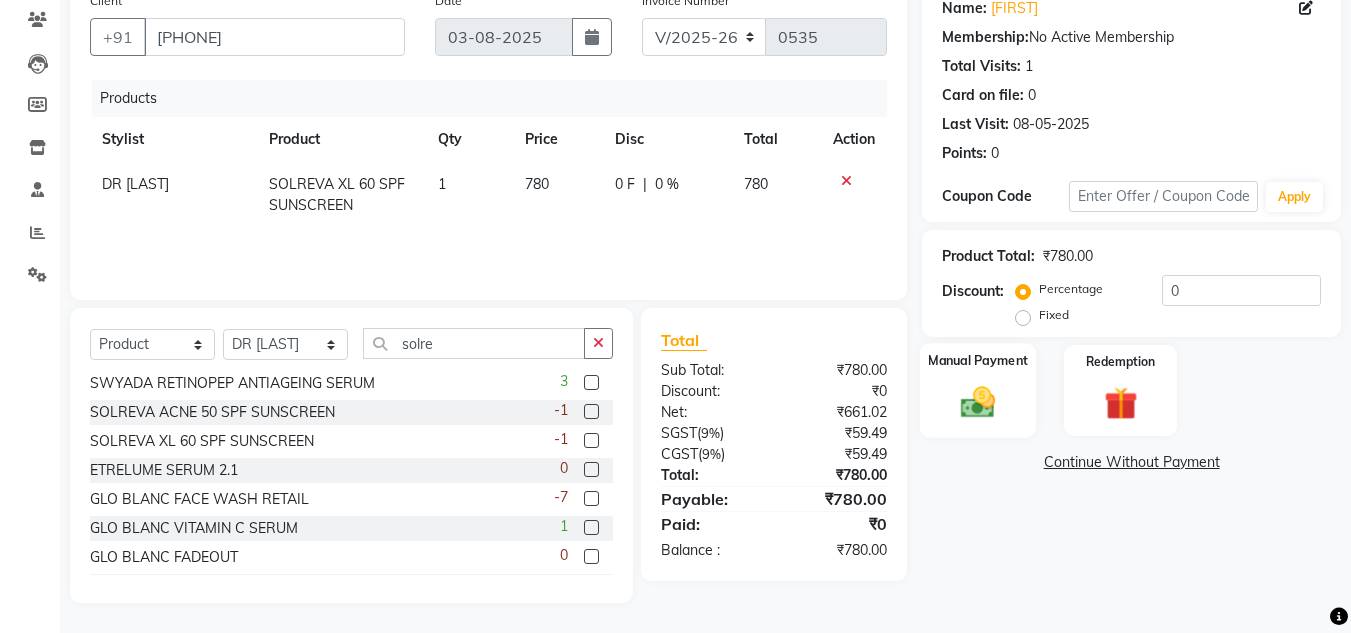 click 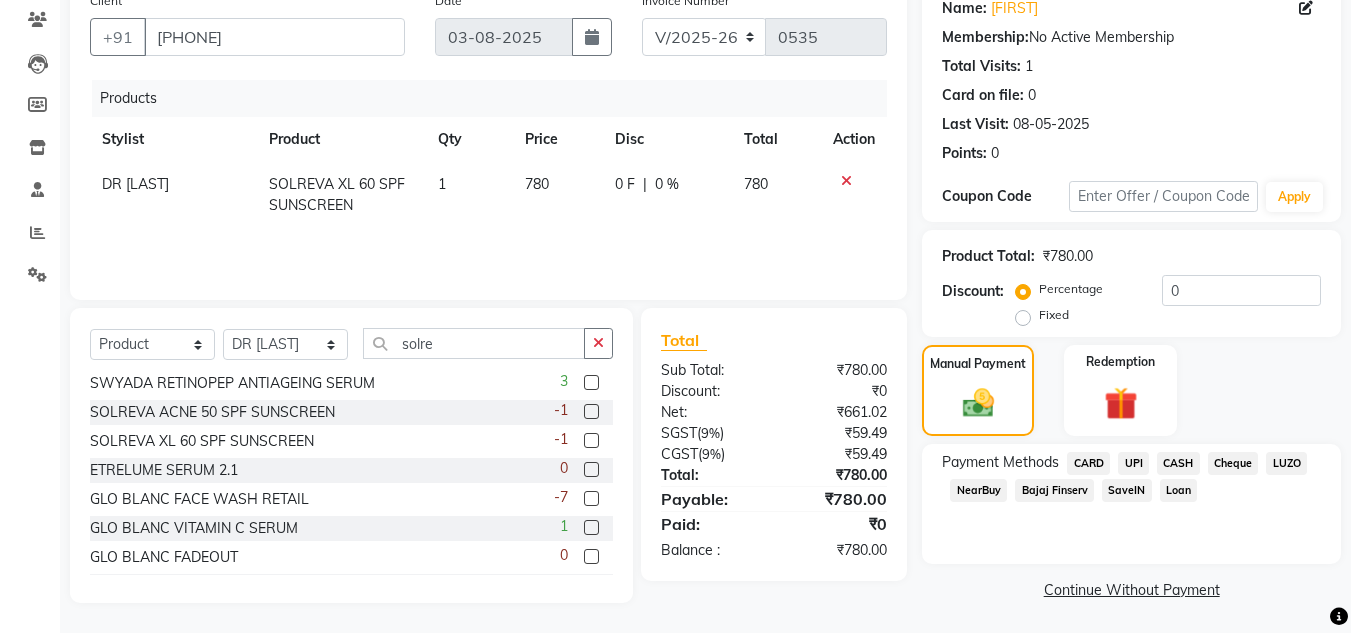 click on "UPI" 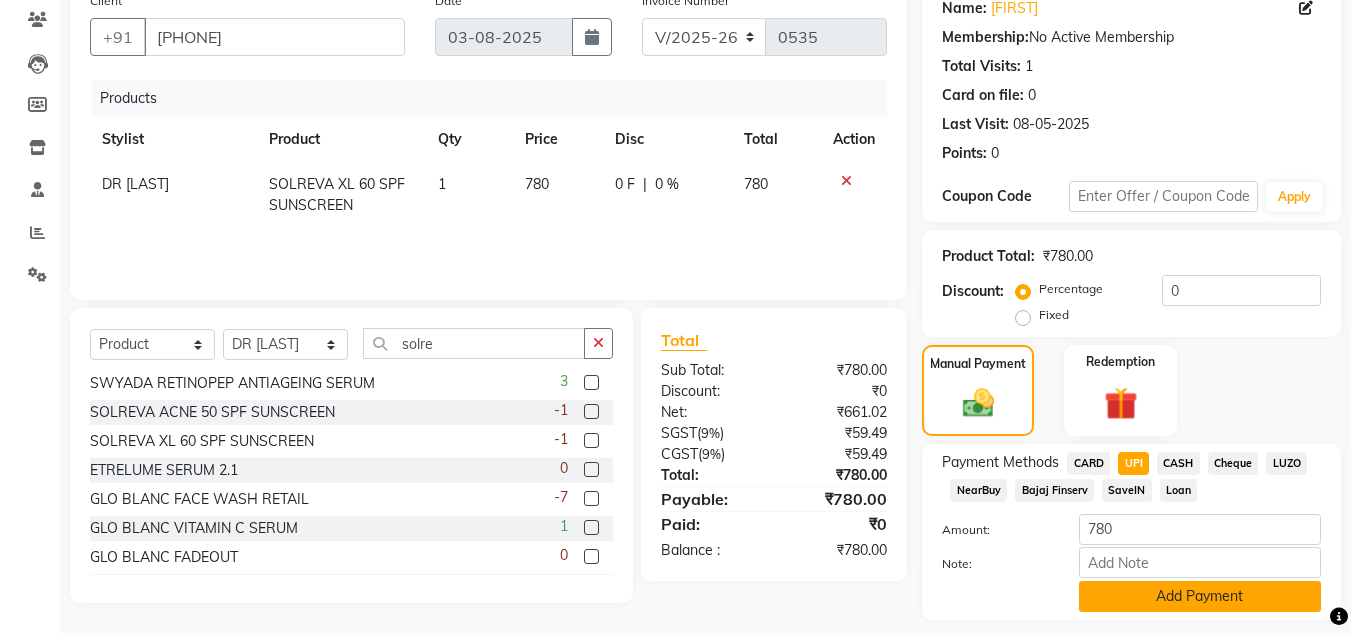 click on "Add Payment" 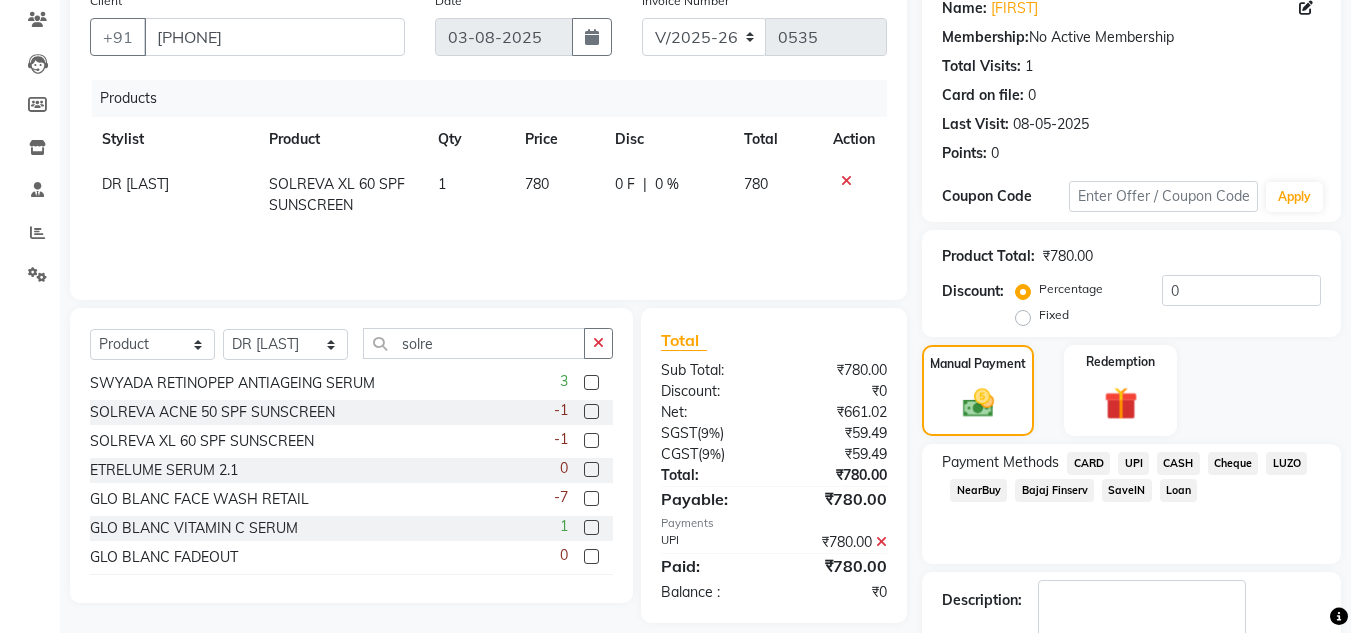 scroll, scrollTop: 283, scrollLeft: 0, axis: vertical 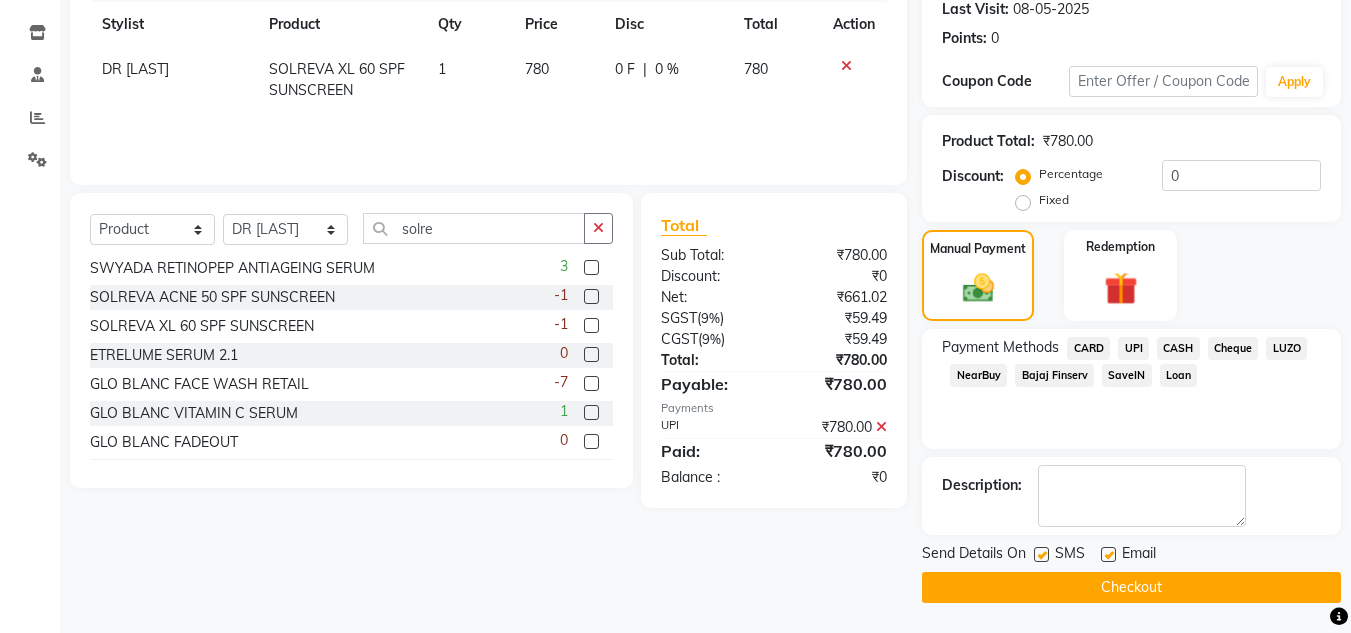 click on "Checkout" 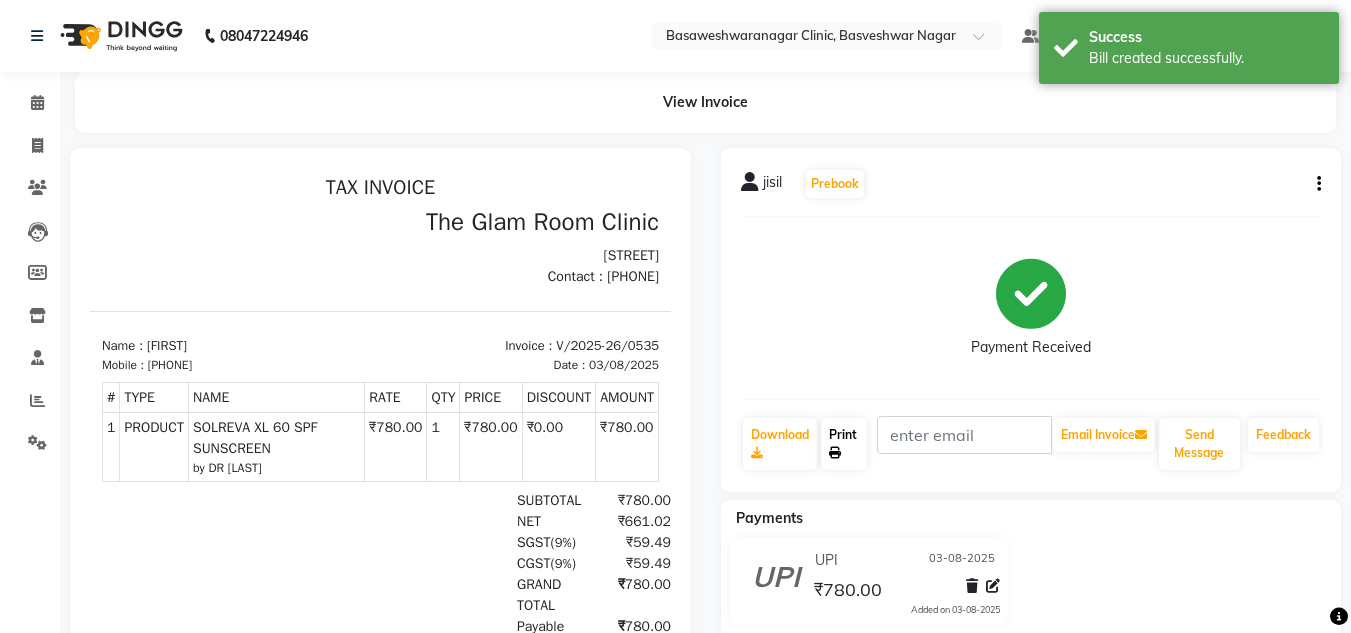 scroll, scrollTop: 0, scrollLeft: 0, axis: both 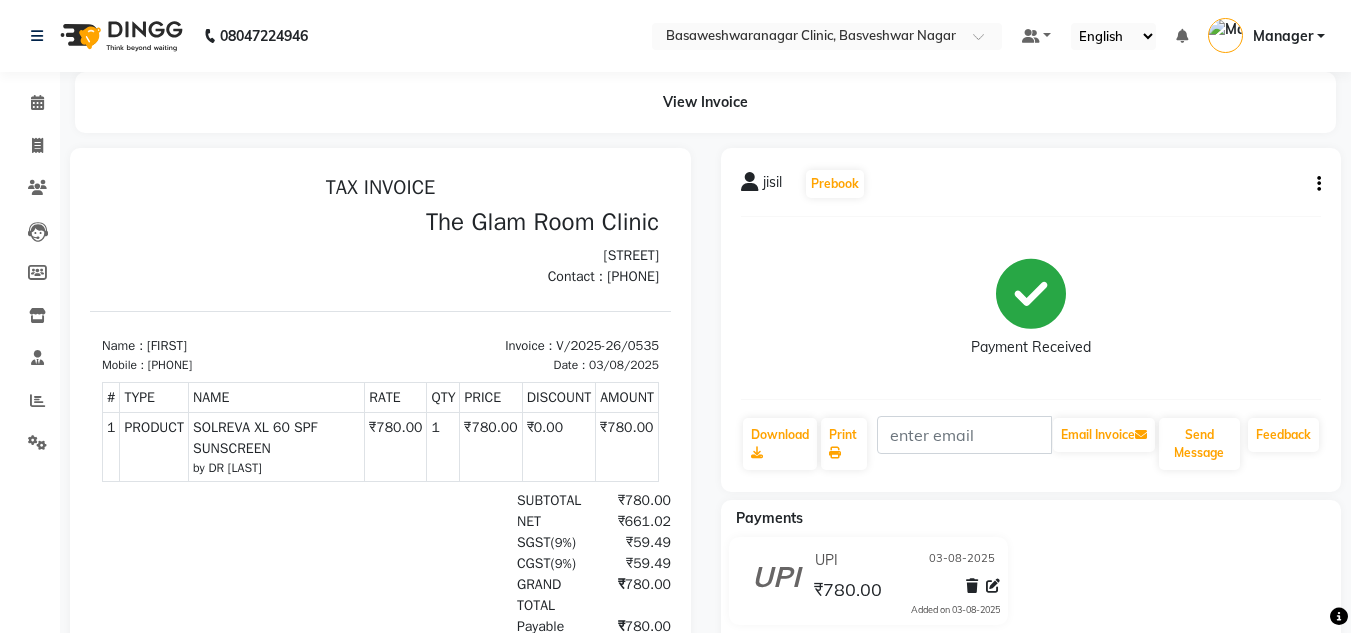 click on "Payment Received" 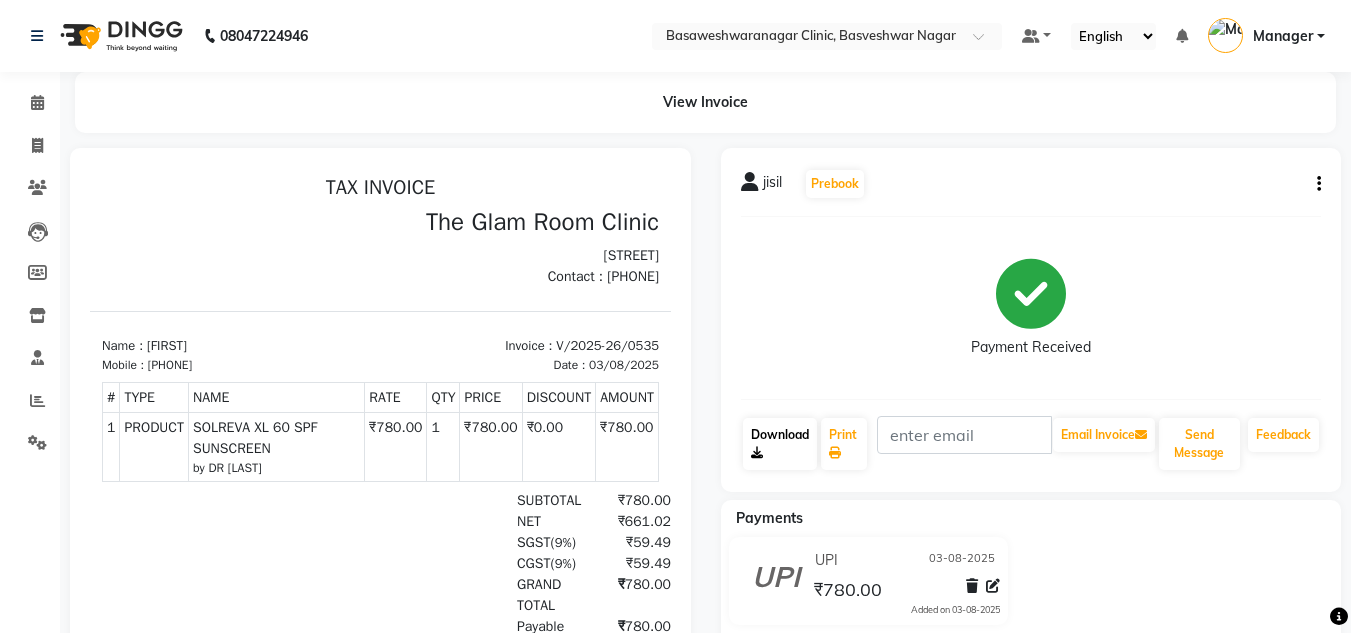 click 